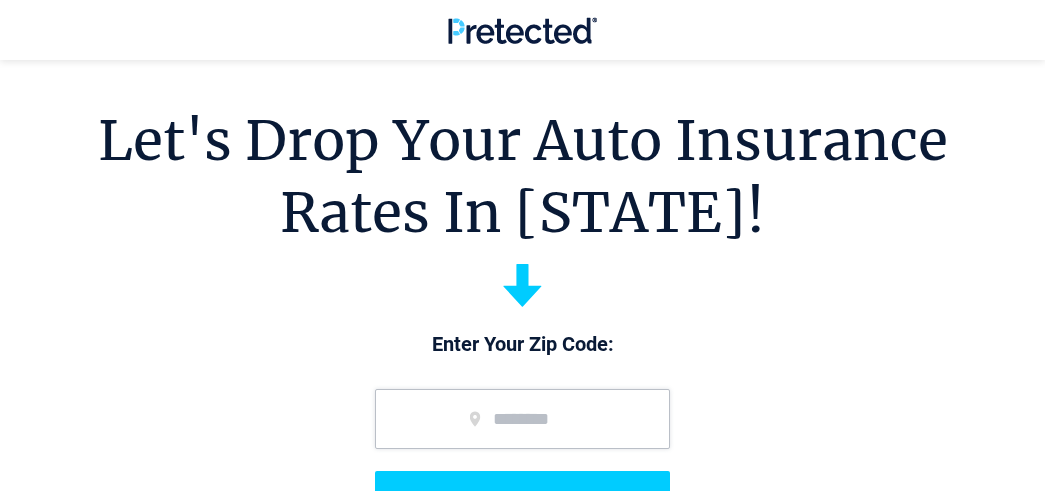 scroll, scrollTop: 100, scrollLeft: 0, axis: vertical 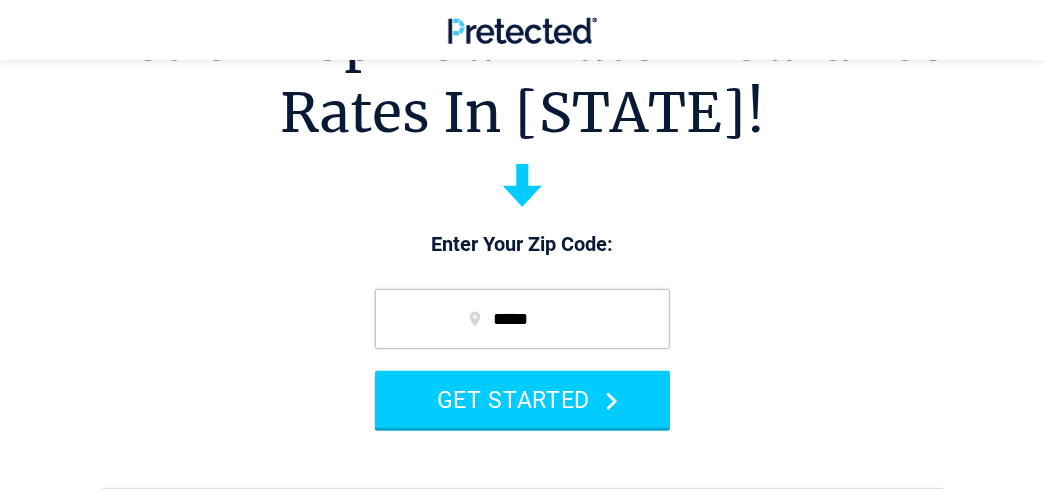 type on "*****" 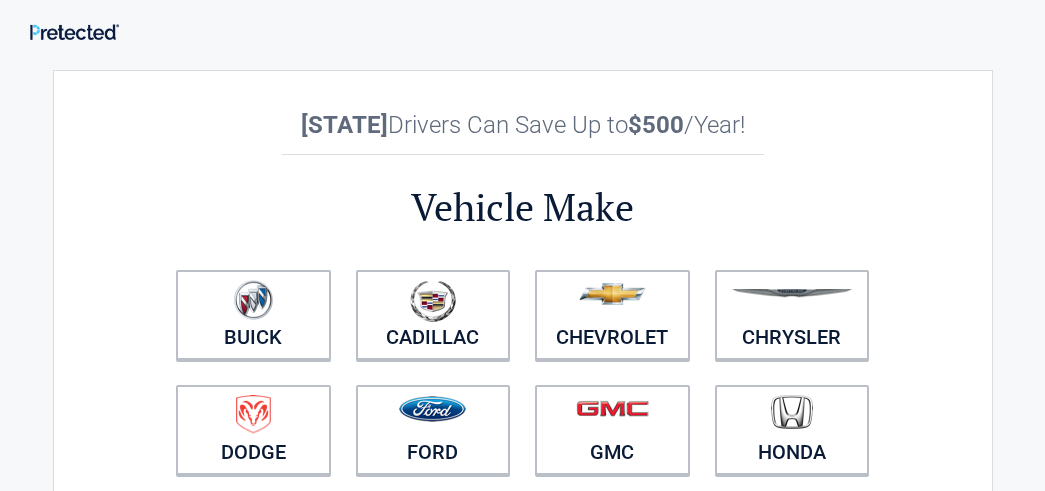 scroll, scrollTop: 0, scrollLeft: 0, axis: both 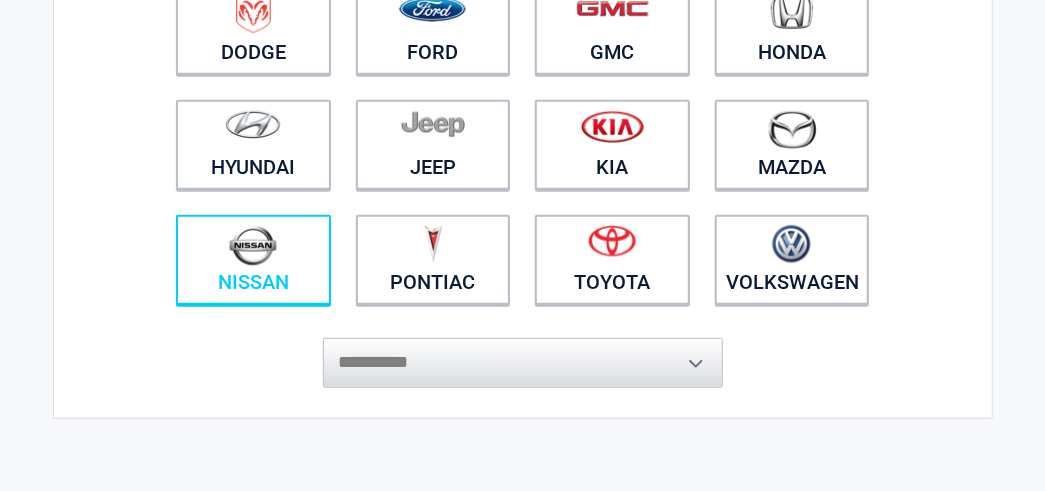 click on "Nissan" at bounding box center (253, 260) 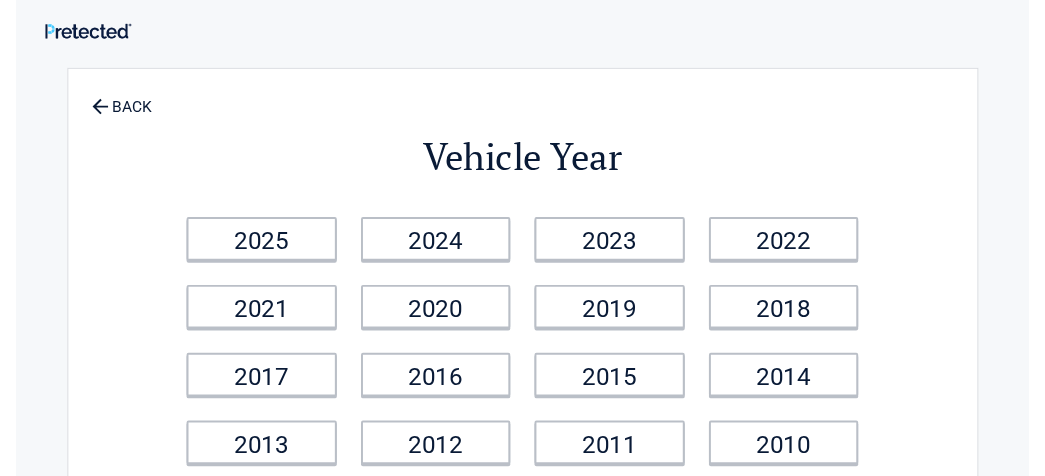 scroll, scrollTop: 100, scrollLeft: 0, axis: vertical 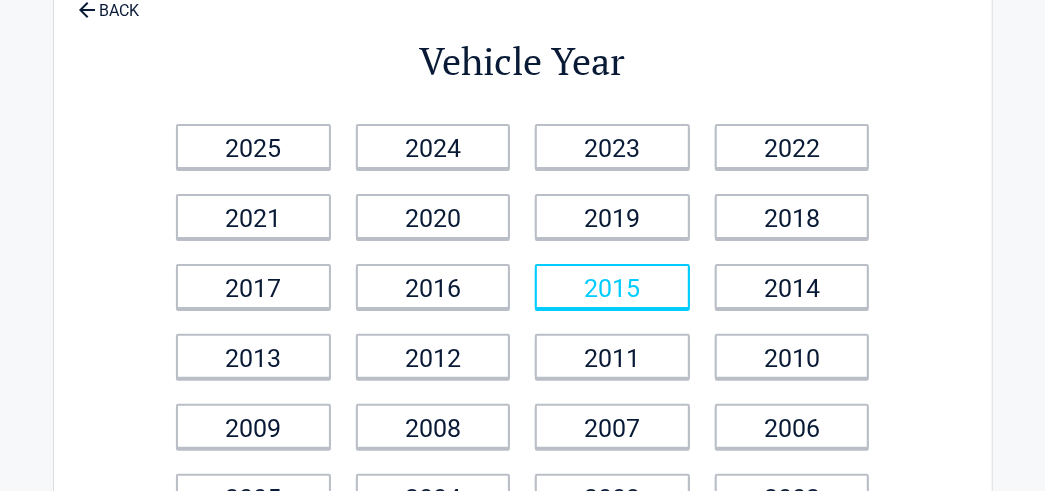 click on "2015" at bounding box center [612, 286] 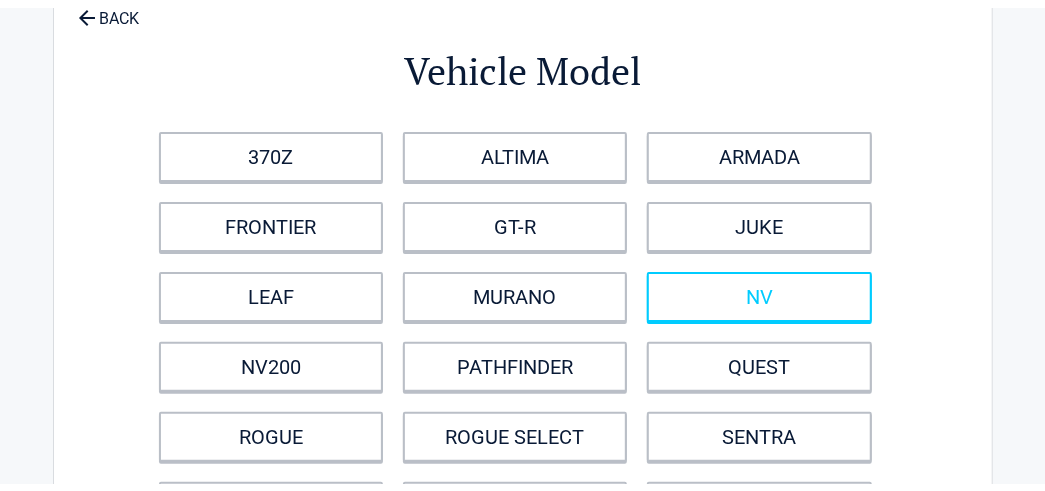 scroll, scrollTop: 0, scrollLeft: 0, axis: both 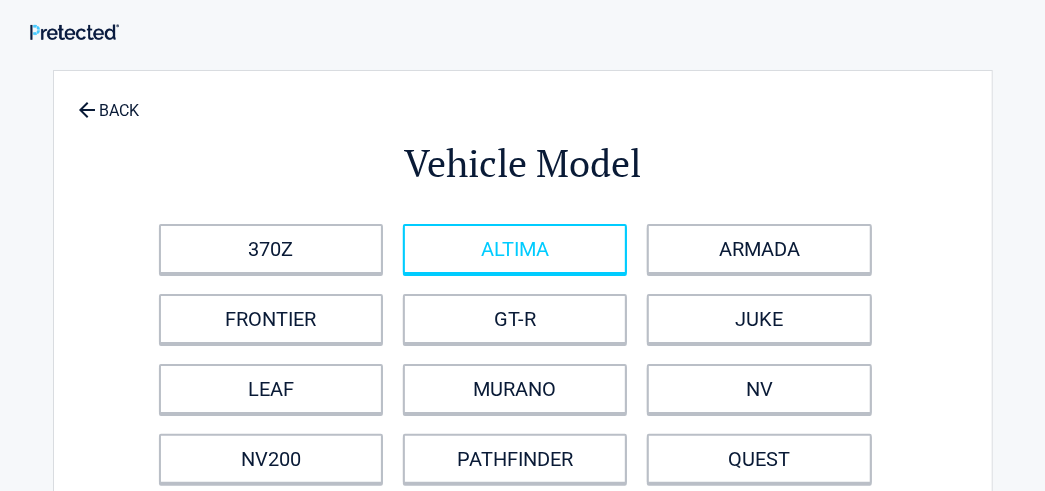 click on "ALTIMA" at bounding box center [515, 249] 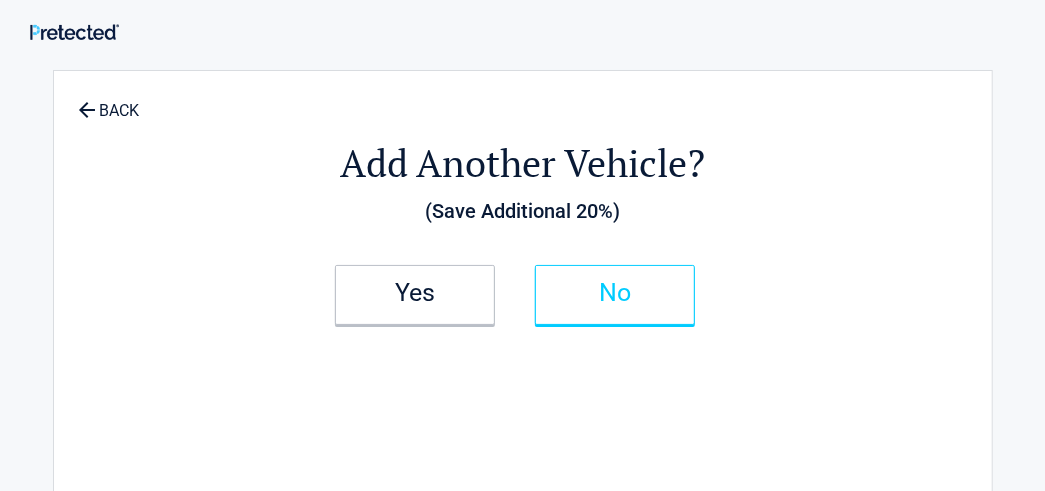 click on "No" at bounding box center (615, 295) 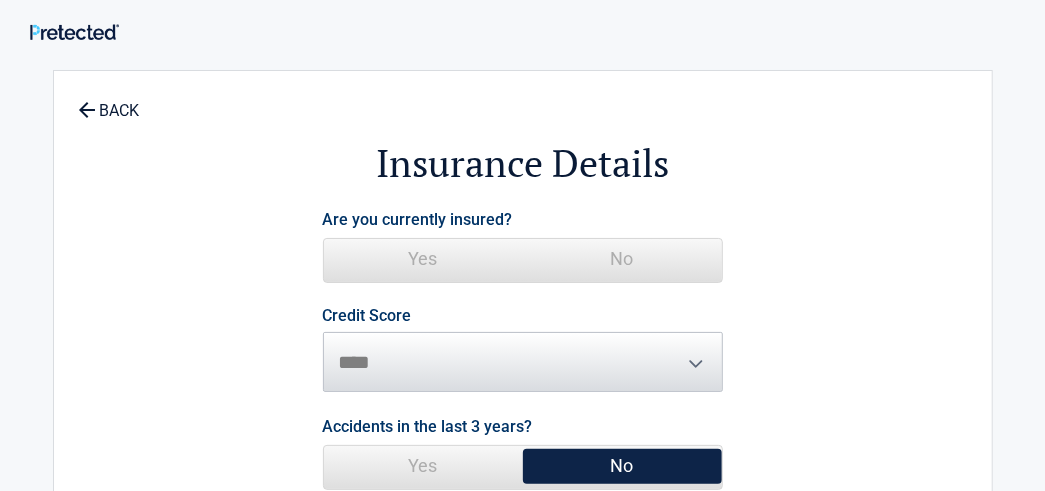click on "No" at bounding box center [622, 259] 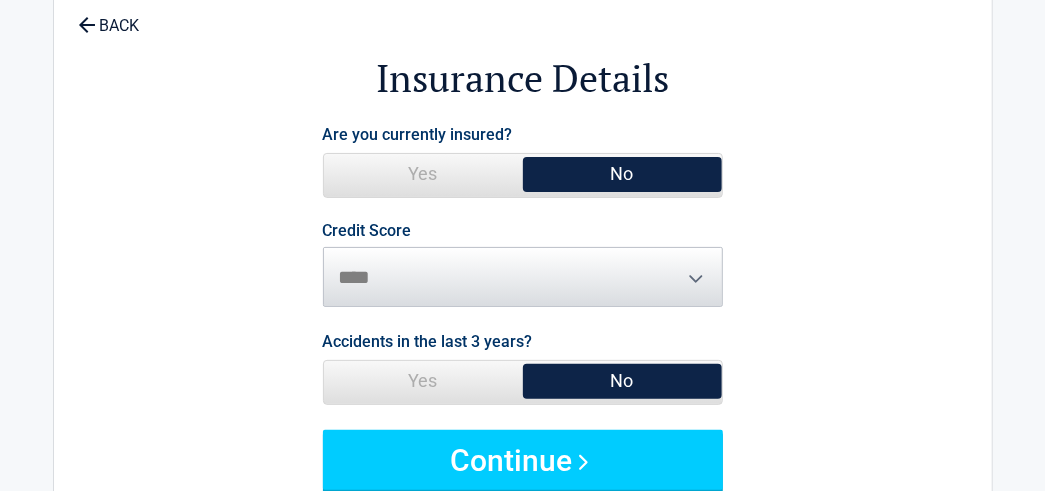 scroll, scrollTop: 100, scrollLeft: 0, axis: vertical 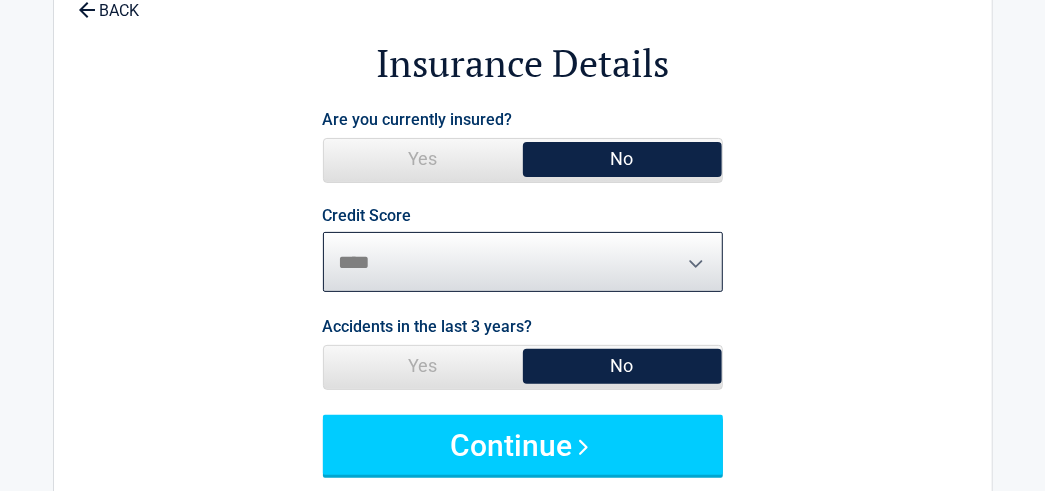 drag, startPoint x: 655, startPoint y: 248, endPoint x: 646, endPoint y: 263, distance: 17.492855 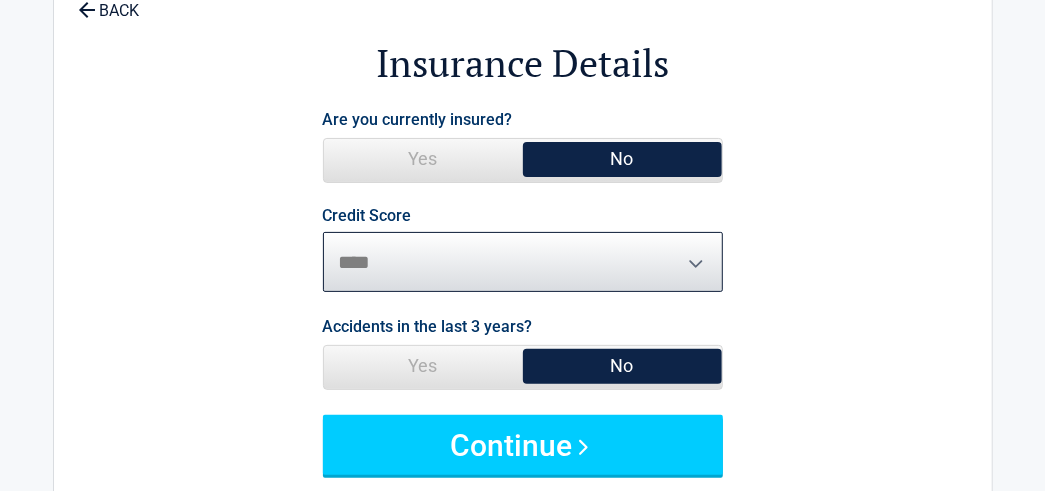 select on "*******" 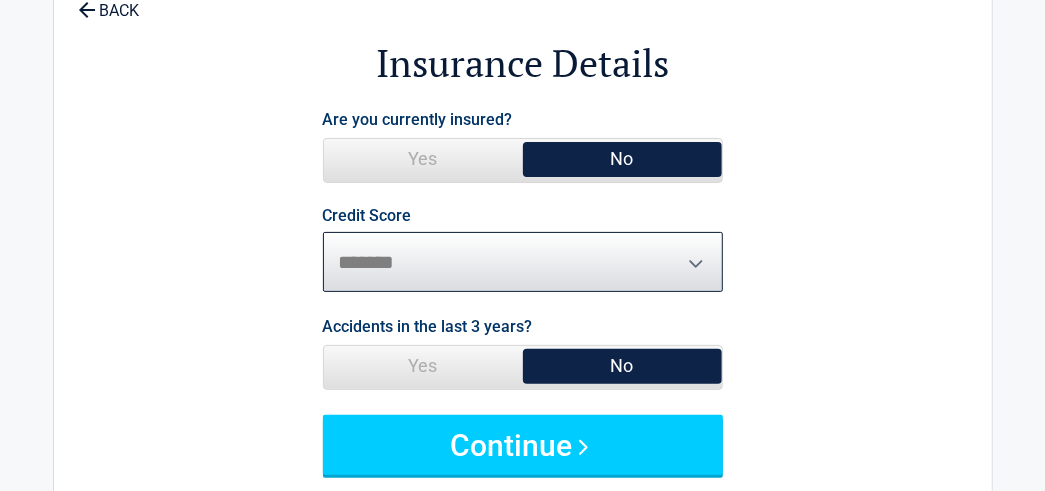 click on "*********
****
*******
****" at bounding box center [523, 262] 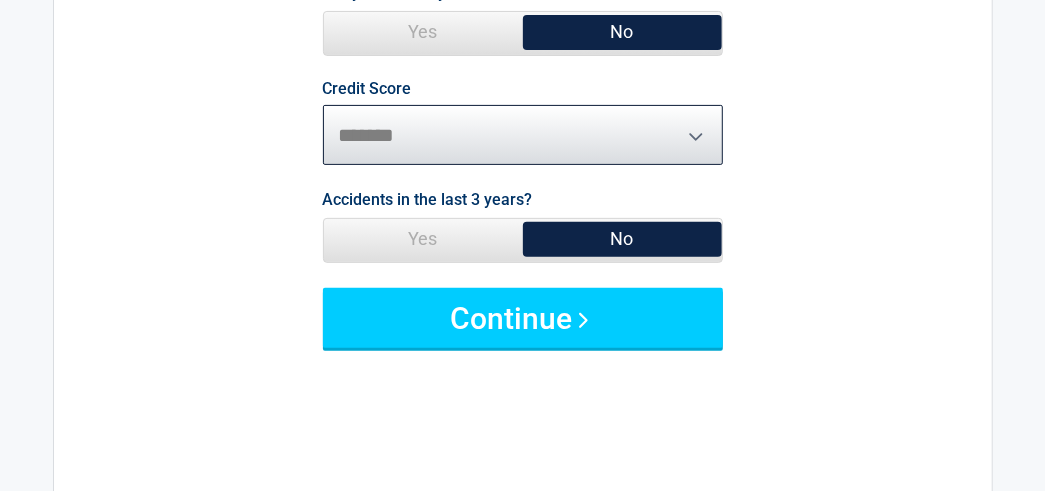 scroll, scrollTop: 300, scrollLeft: 0, axis: vertical 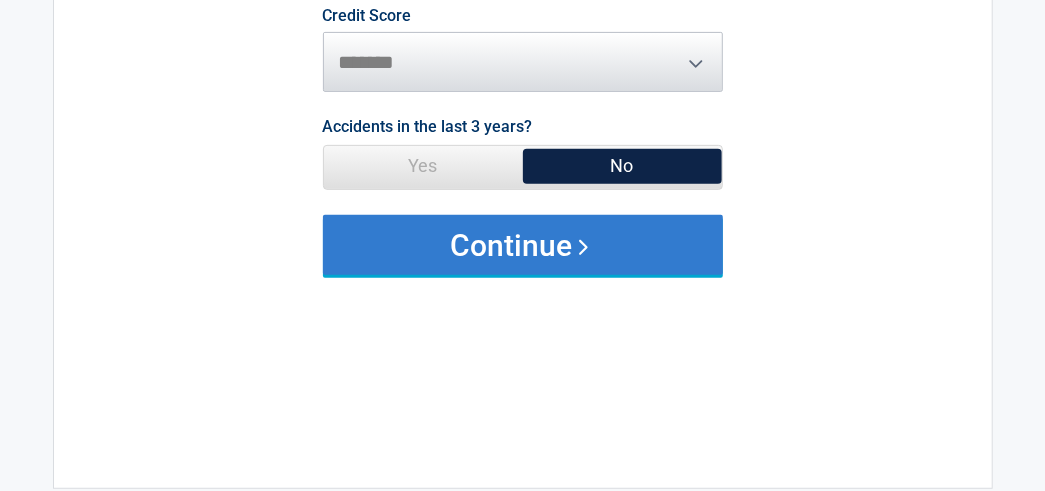click on "Continue" at bounding box center [523, 245] 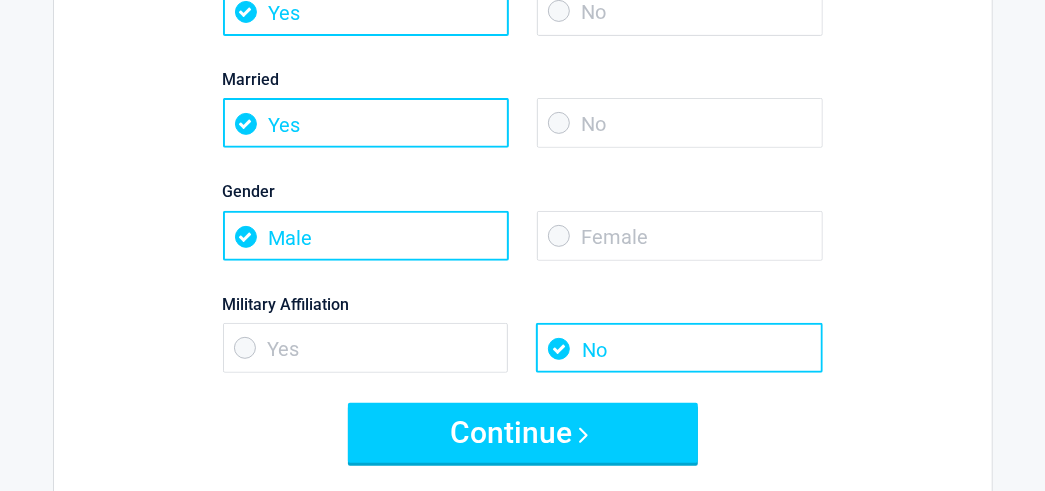 scroll, scrollTop: 0, scrollLeft: 0, axis: both 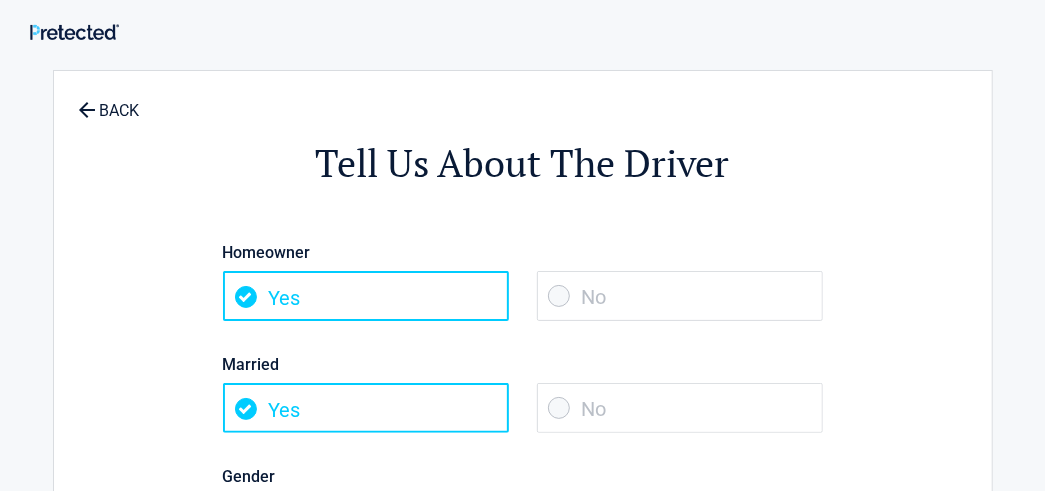 click on "No" at bounding box center [680, 296] 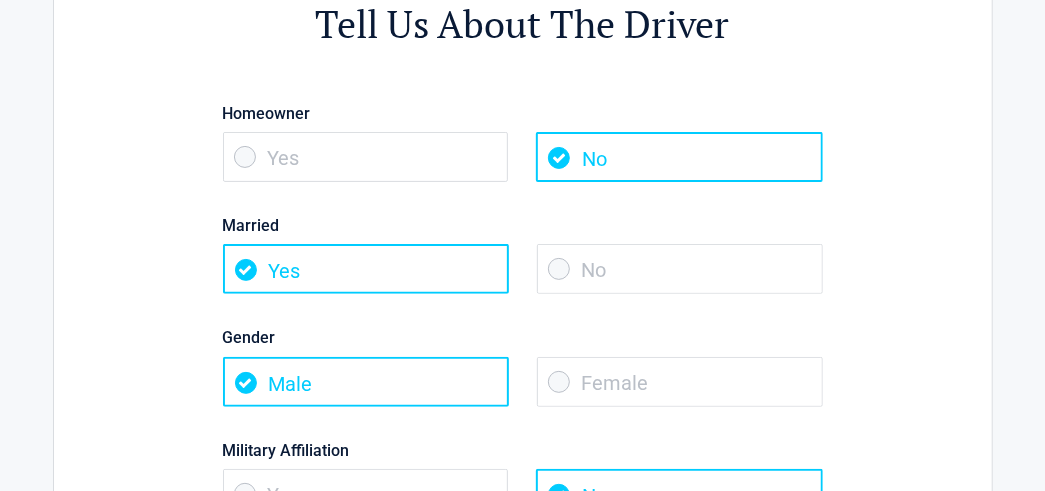 scroll, scrollTop: 200, scrollLeft: 0, axis: vertical 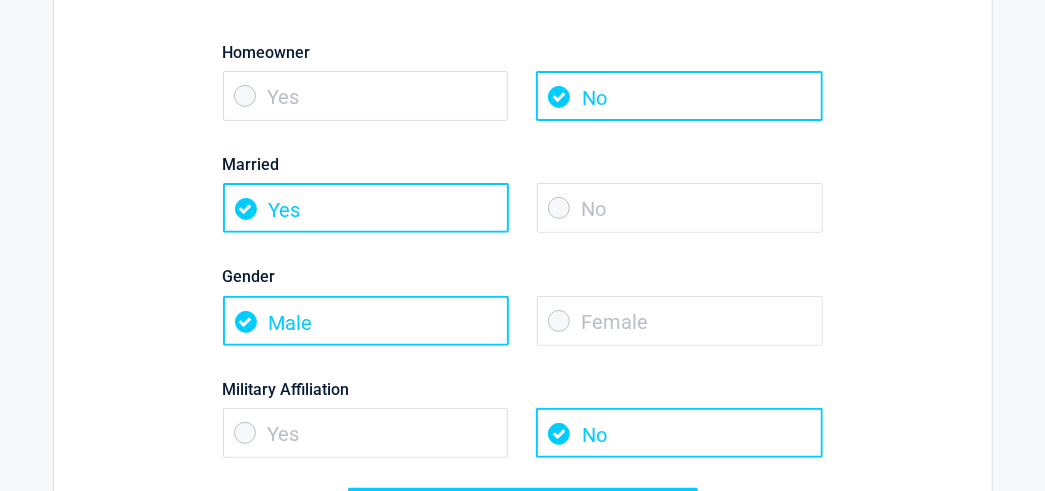 click on "No" at bounding box center [680, 208] 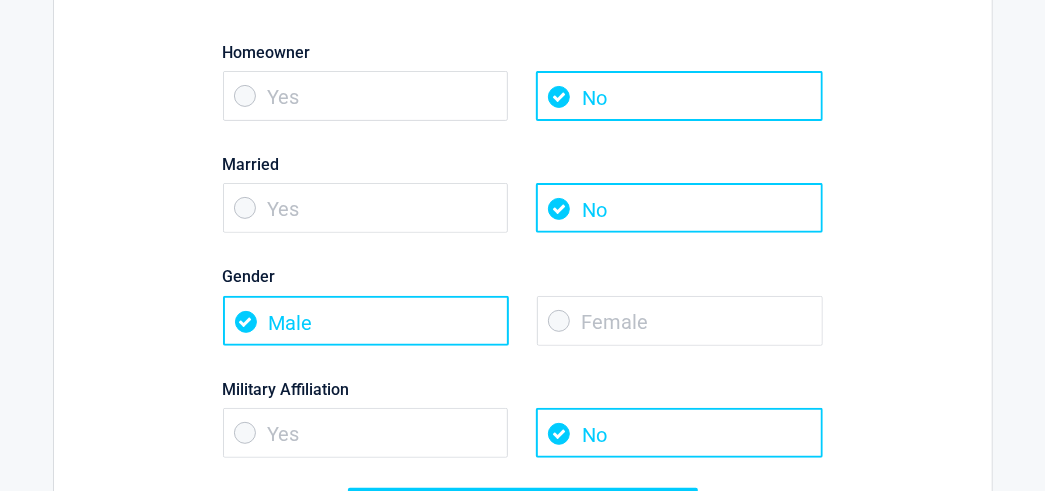 scroll, scrollTop: 300, scrollLeft: 0, axis: vertical 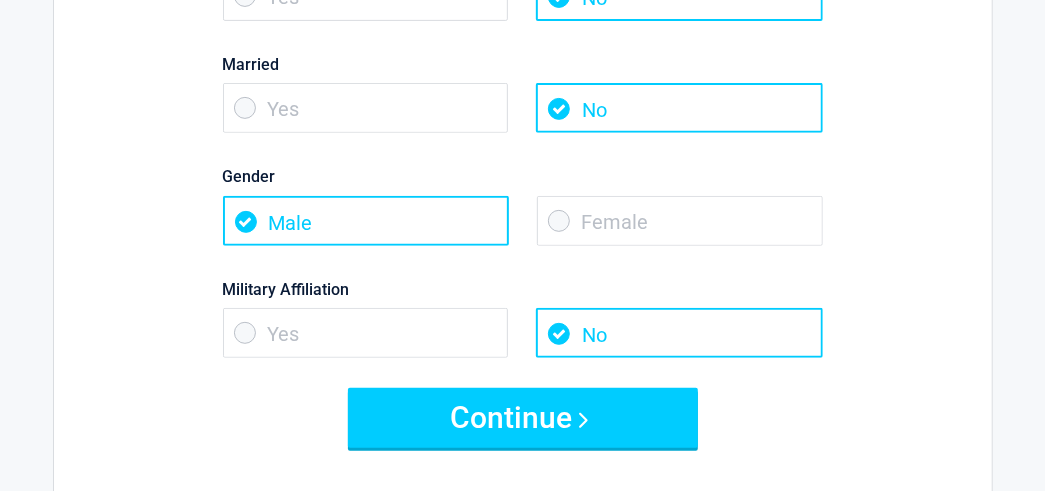 click on "Female" at bounding box center [680, 221] 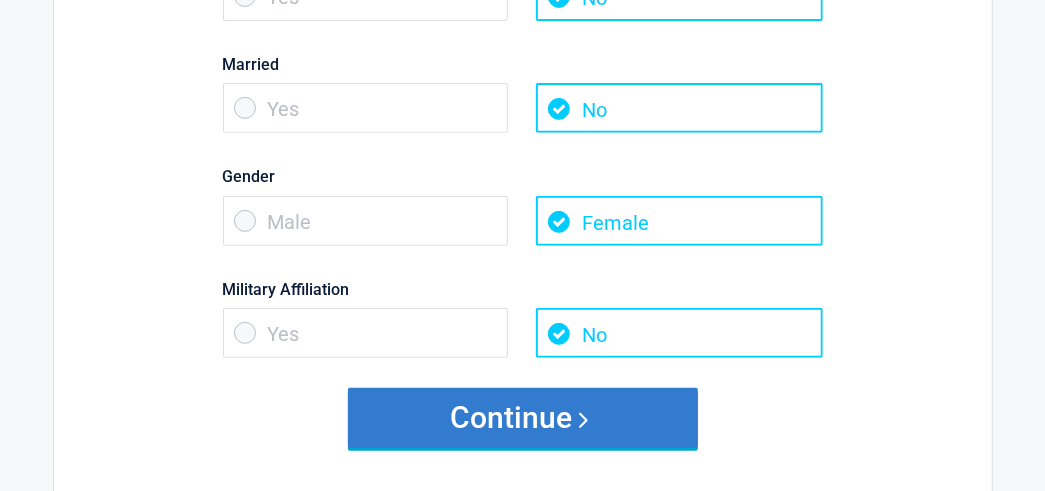 click on "Continue" at bounding box center [523, 418] 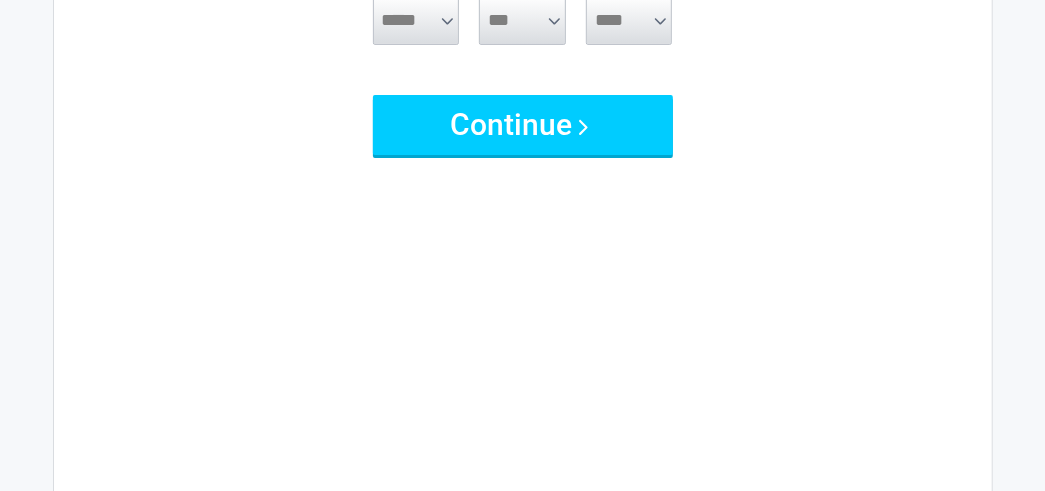 scroll, scrollTop: 0, scrollLeft: 0, axis: both 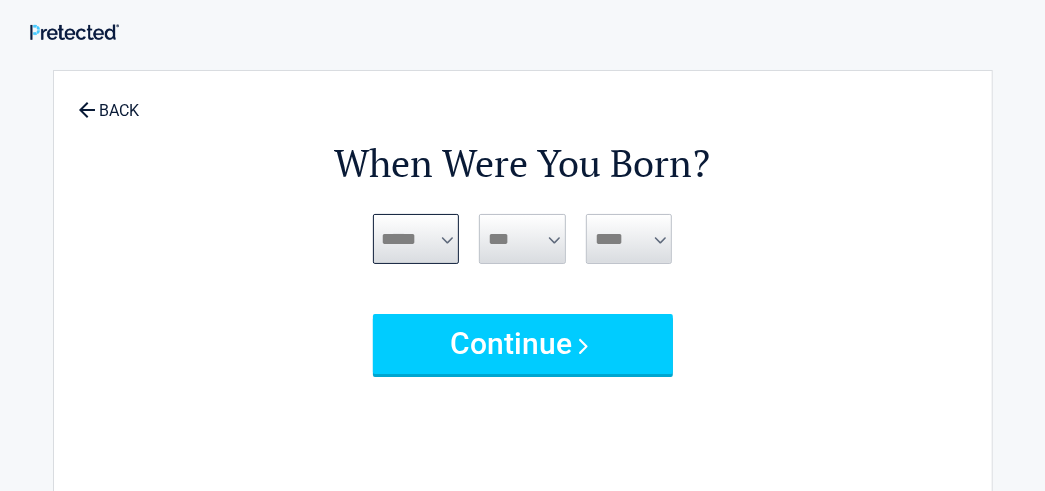 click on "*****
***
***
***
***
***
***
***
***
***
***
***
***" at bounding box center [416, 239] 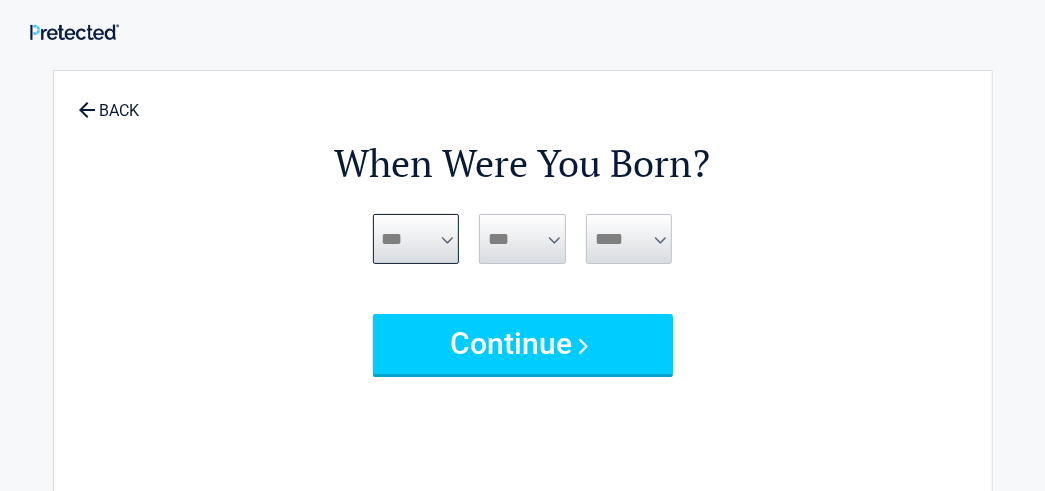 click on "*****
***
***
***
***
***
***
***
***
***
***
***
***" at bounding box center [416, 239] 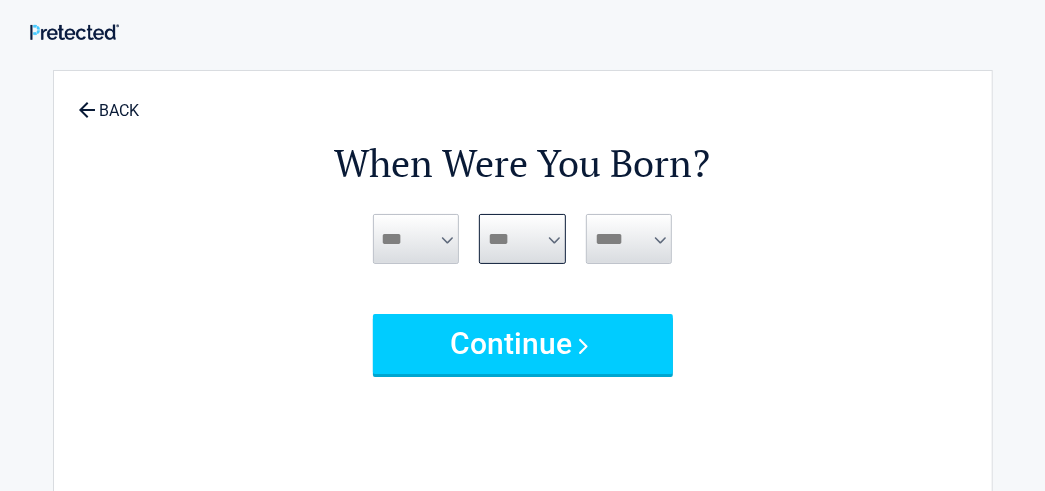 click on "*** * * * * * * * * * ** ** ** ** ** ** ** ** ** ** ** ** ** ** ** ** ** ** ** ** ** **" at bounding box center [522, 239] 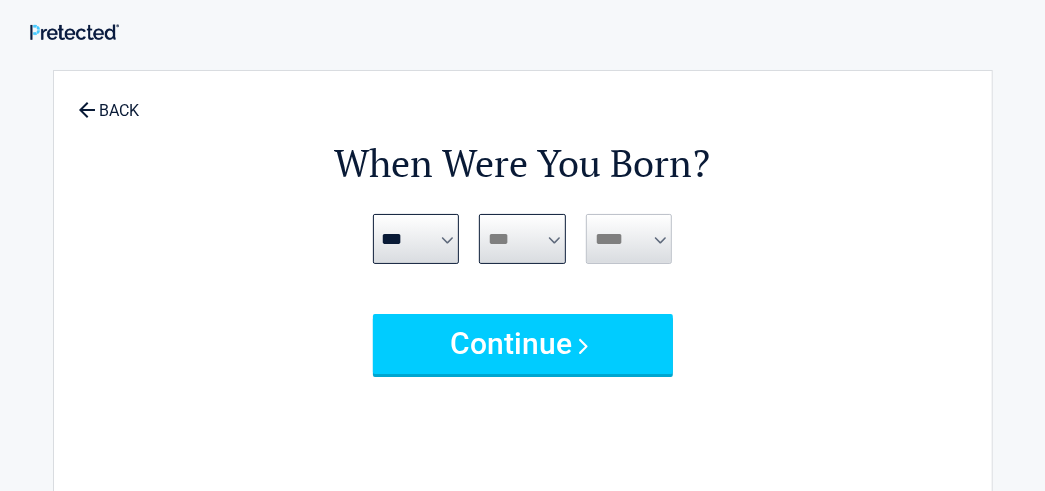 select on "**" 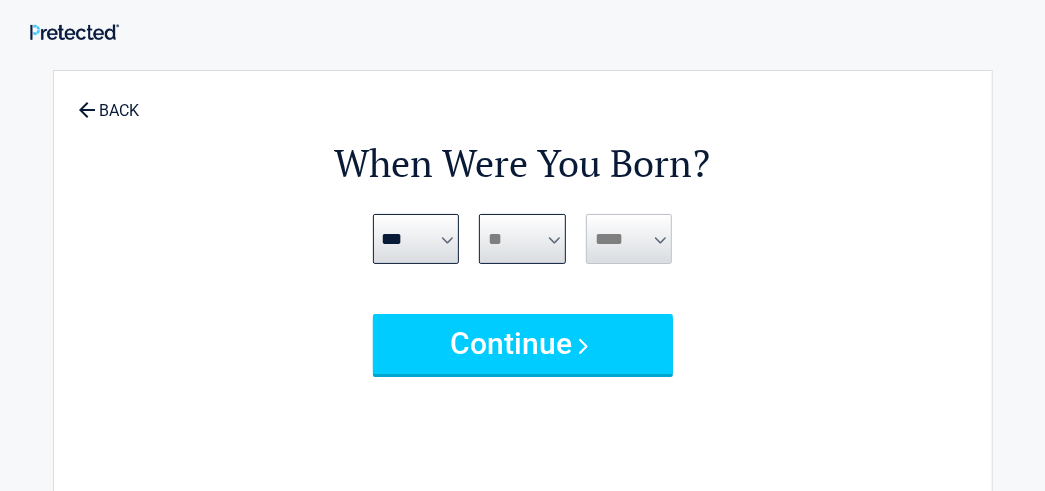 click on "*** * * * * * * * * * ** ** ** ** ** ** ** ** ** ** ** ** ** ** ** ** ** ** ** ** ** **" at bounding box center (522, 239) 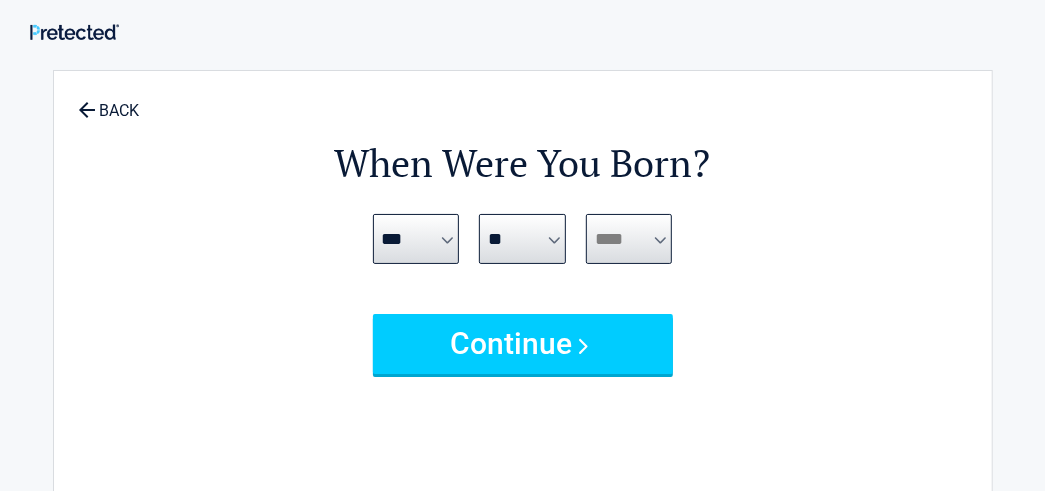 click on "****
****
****
****
****
****
****
****
****
****
****
****
****
****
****
****
****
****
****
****
****
****
****
****
****
****
****
****
****
****
****
****
****
****
****
****
****
****
****
****
****
****
****
****
****
****
****
****
****
****
****
****
****
****
****
****
****
****
****
****
****
****
****
****" at bounding box center (629, 239) 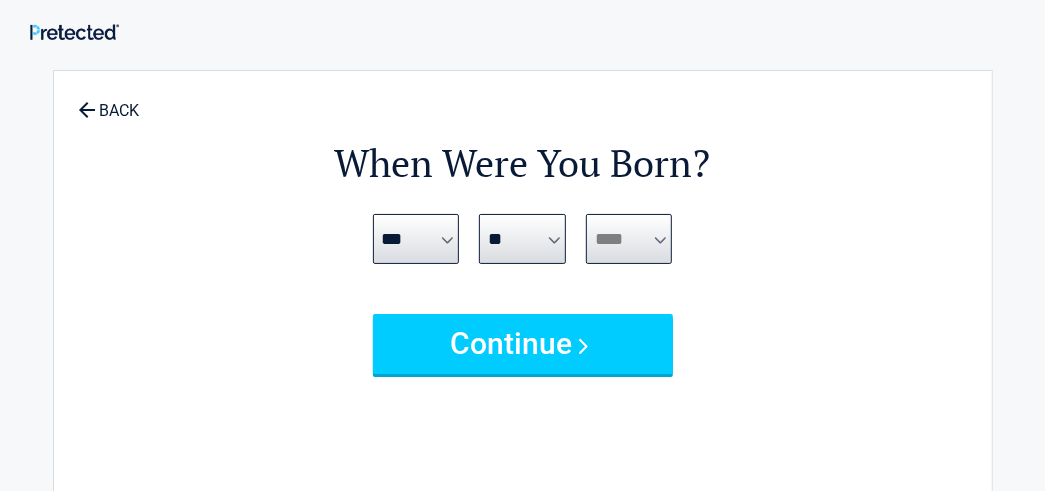 select on "****" 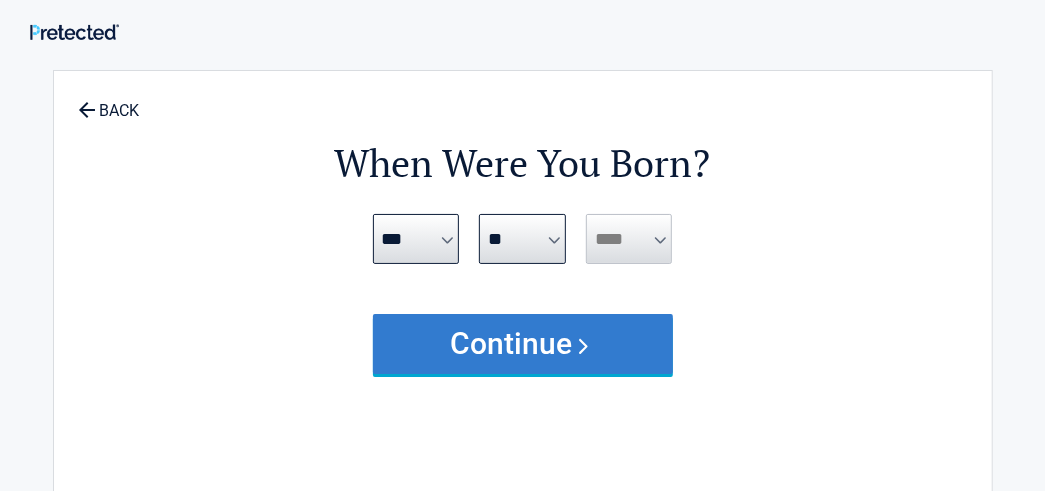 click on "Continue" at bounding box center [523, 344] 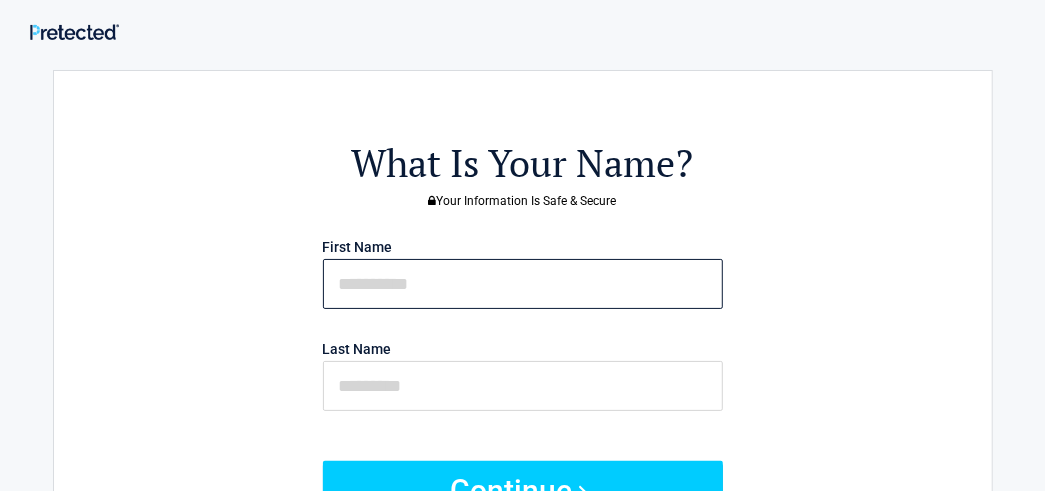 click at bounding box center (523, 284) 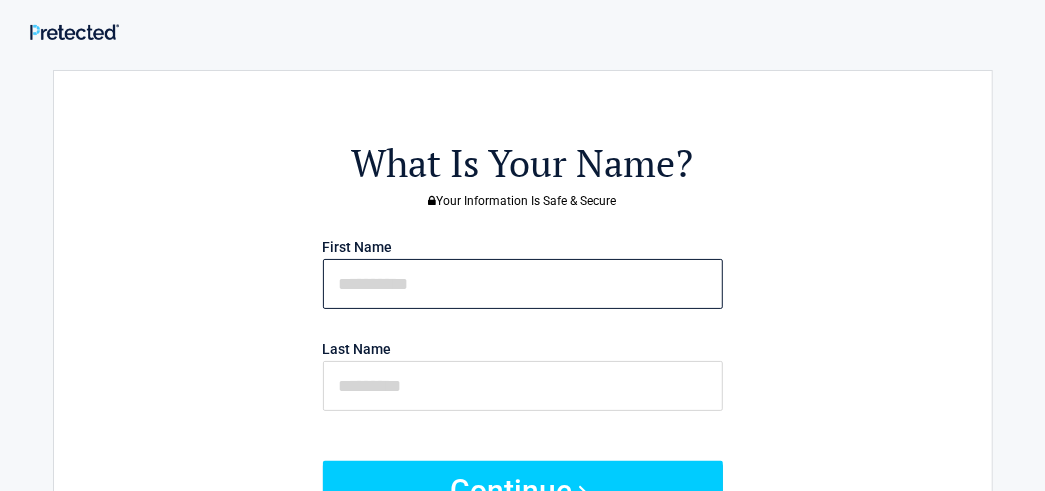 type on "********" 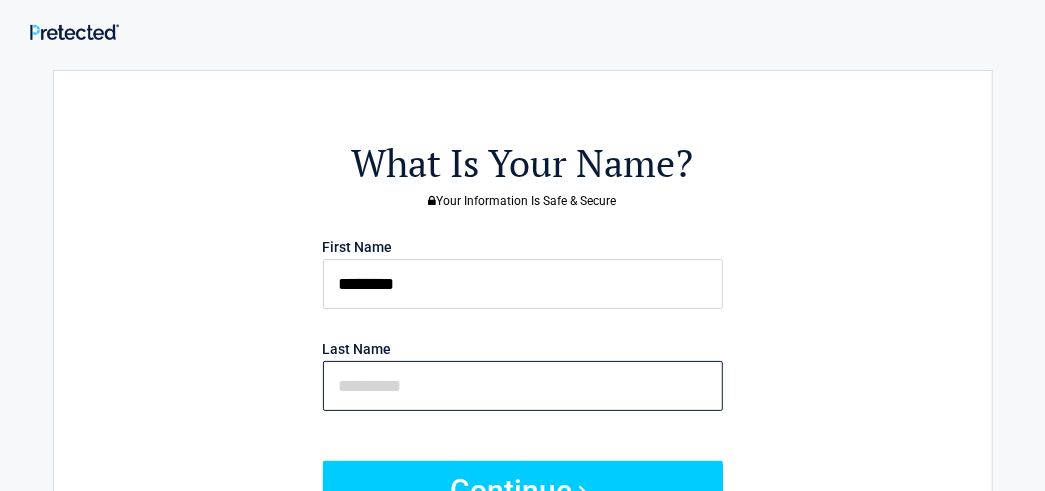 click at bounding box center [523, 386] 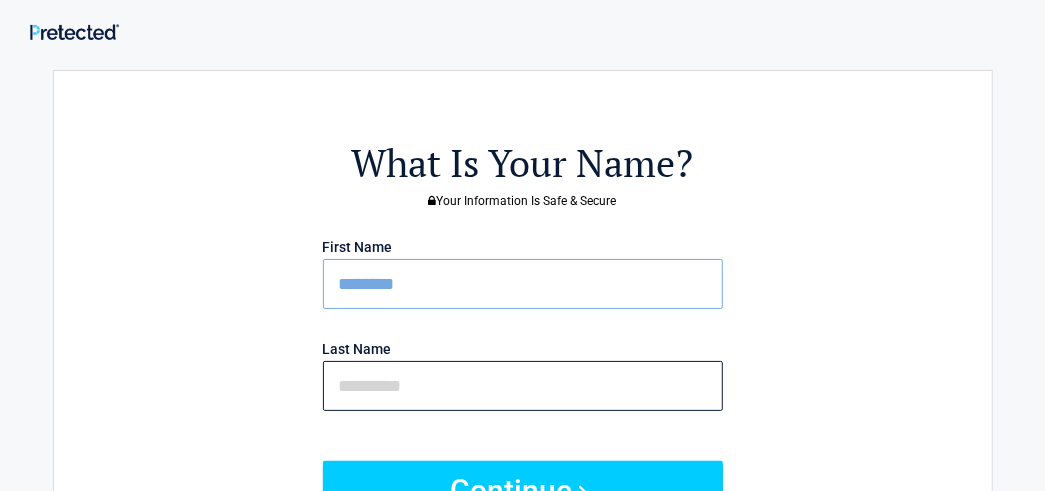 type on "*****" 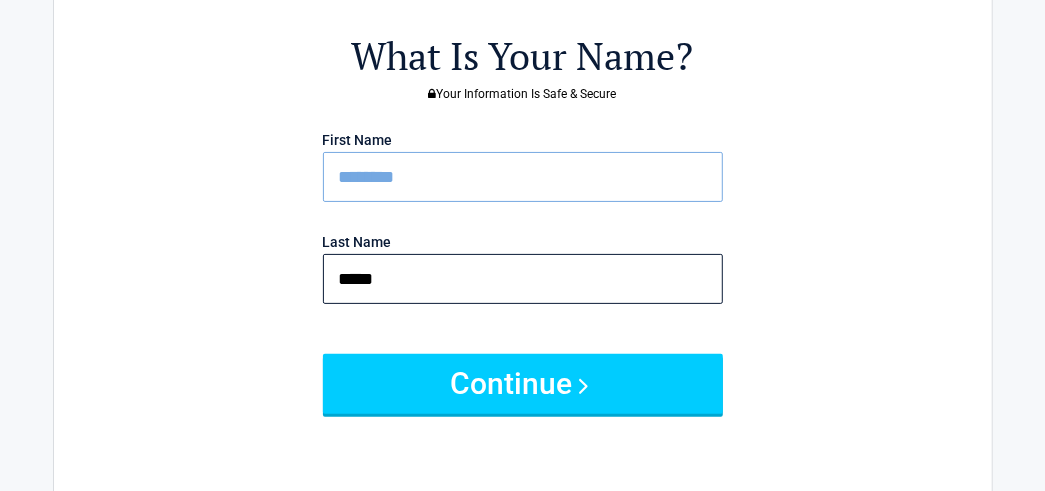 scroll, scrollTop: 200, scrollLeft: 0, axis: vertical 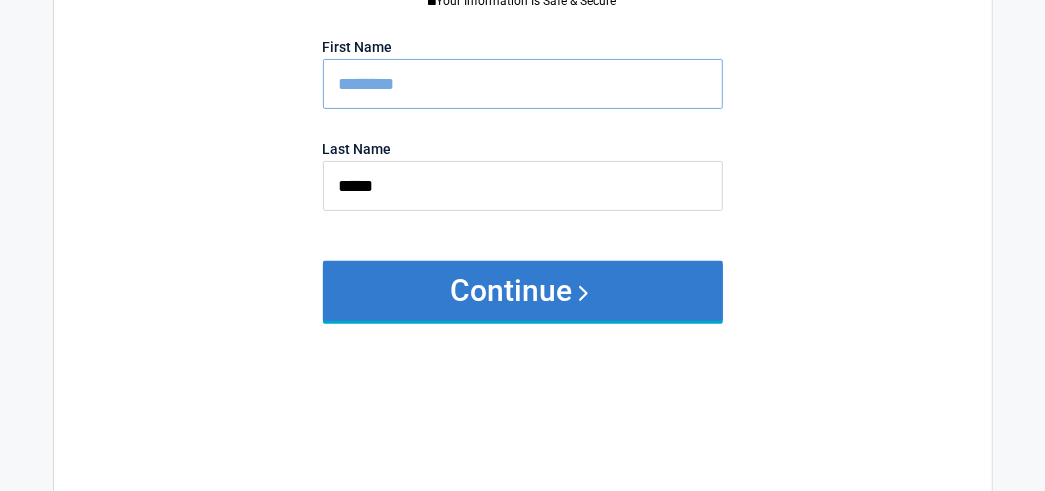 click on "Continue" at bounding box center (523, 291) 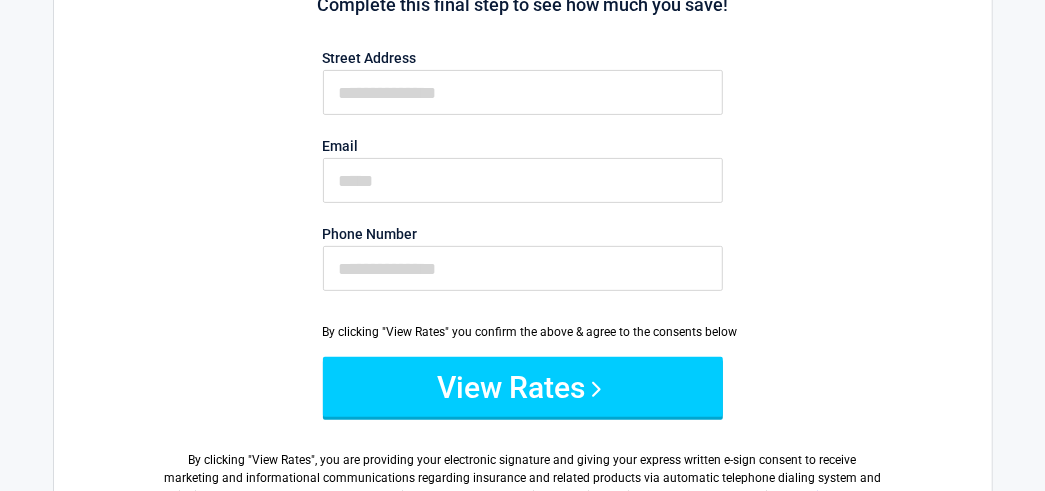 scroll, scrollTop: 0, scrollLeft: 0, axis: both 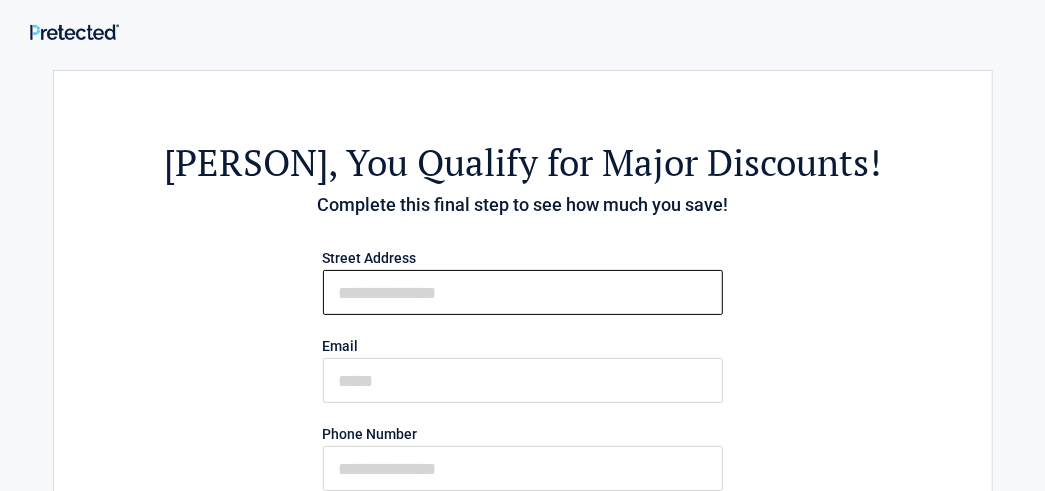 click on "First Name" at bounding box center [523, 292] 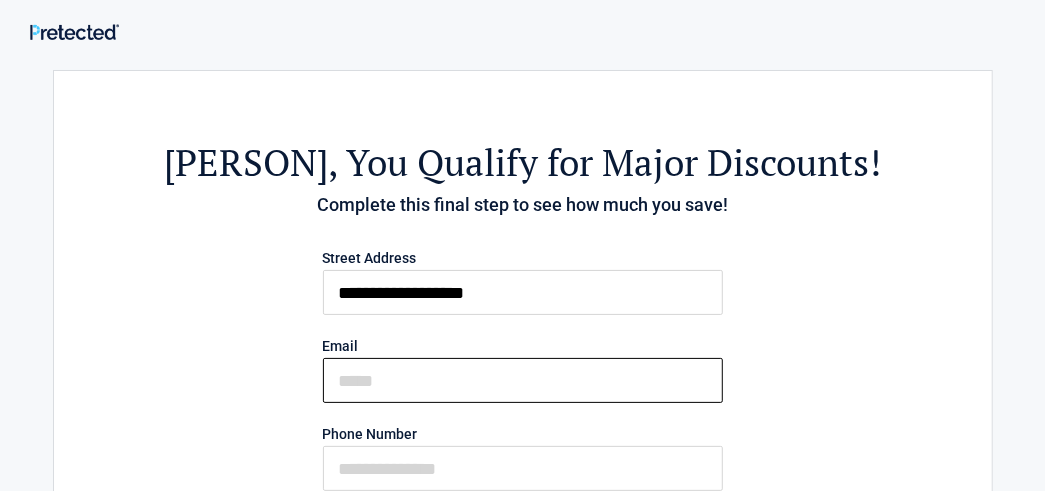 type on "**********" 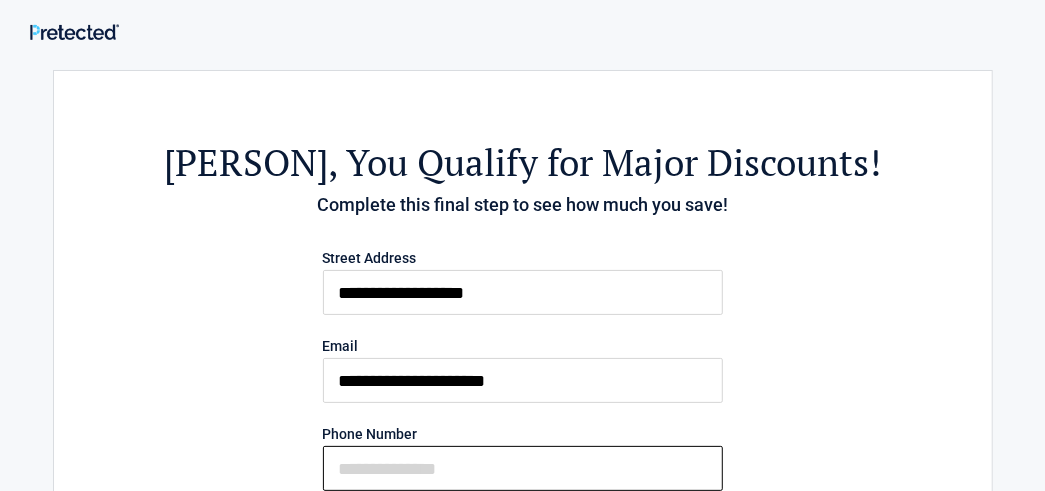 type on "**********" 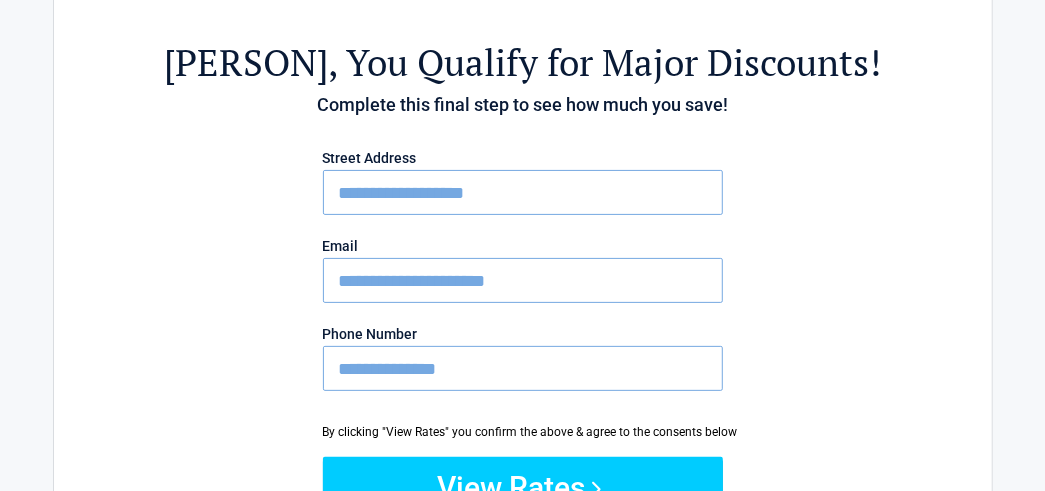 scroll, scrollTop: 200, scrollLeft: 0, axis: vertical 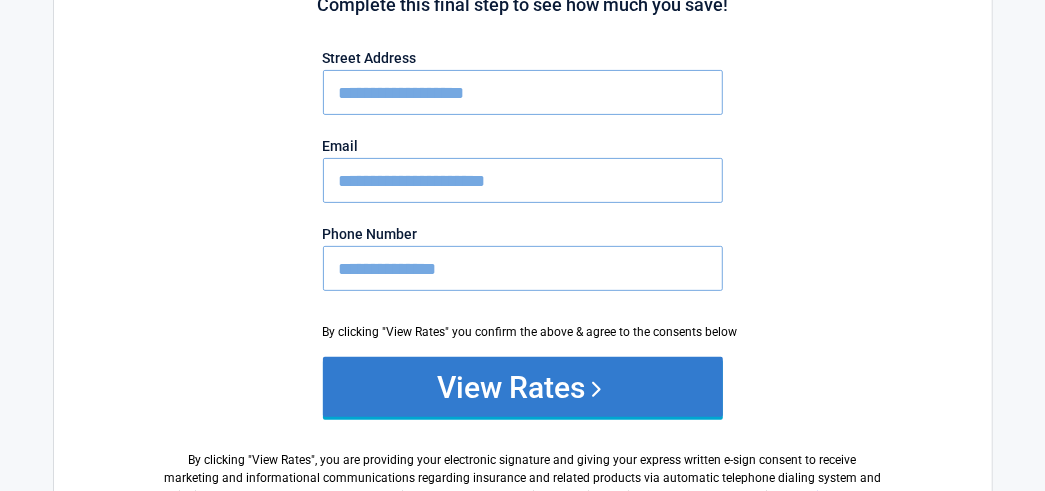 click on "View Rates" at bounding box center (523, 387) 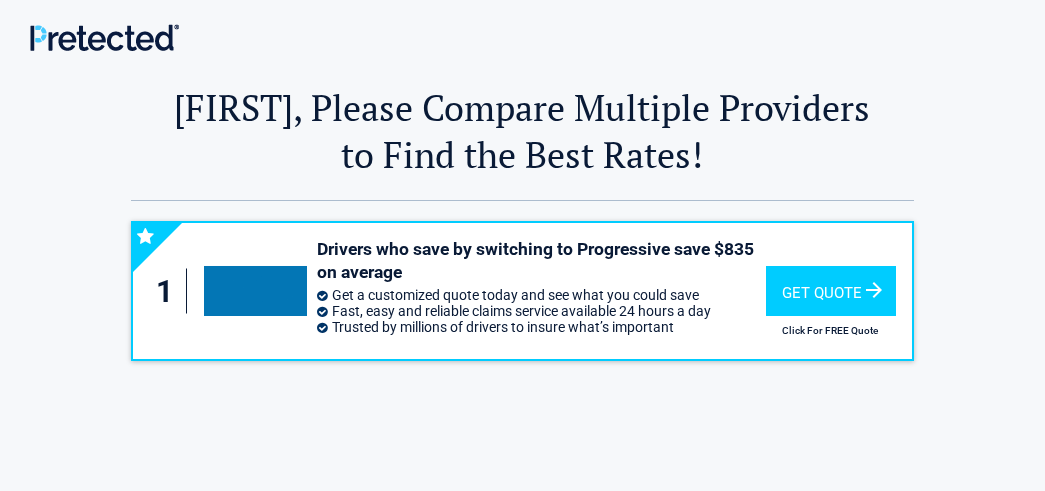 scroll, scrollTop: 0, scrollLeft: 0, axis: both 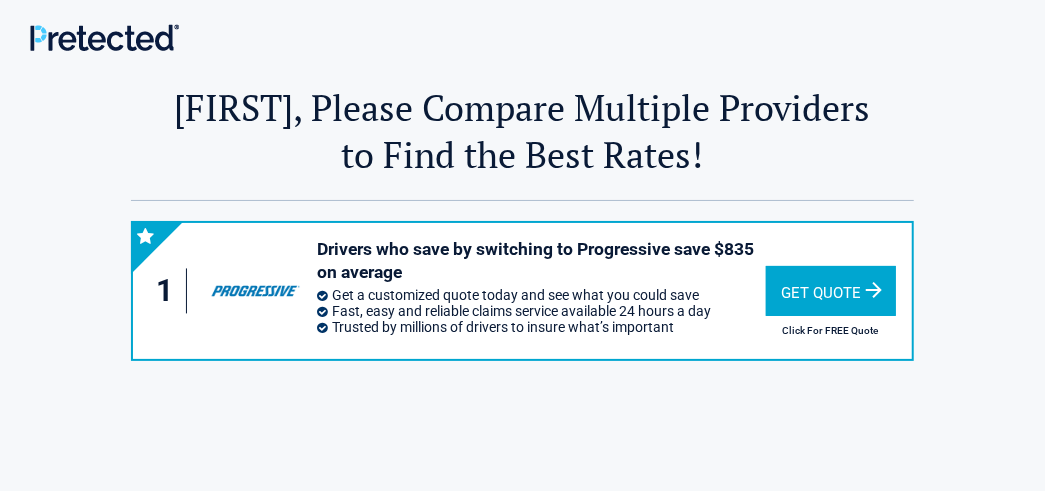click on "Get Quote" at bounding box center [831, 291] 